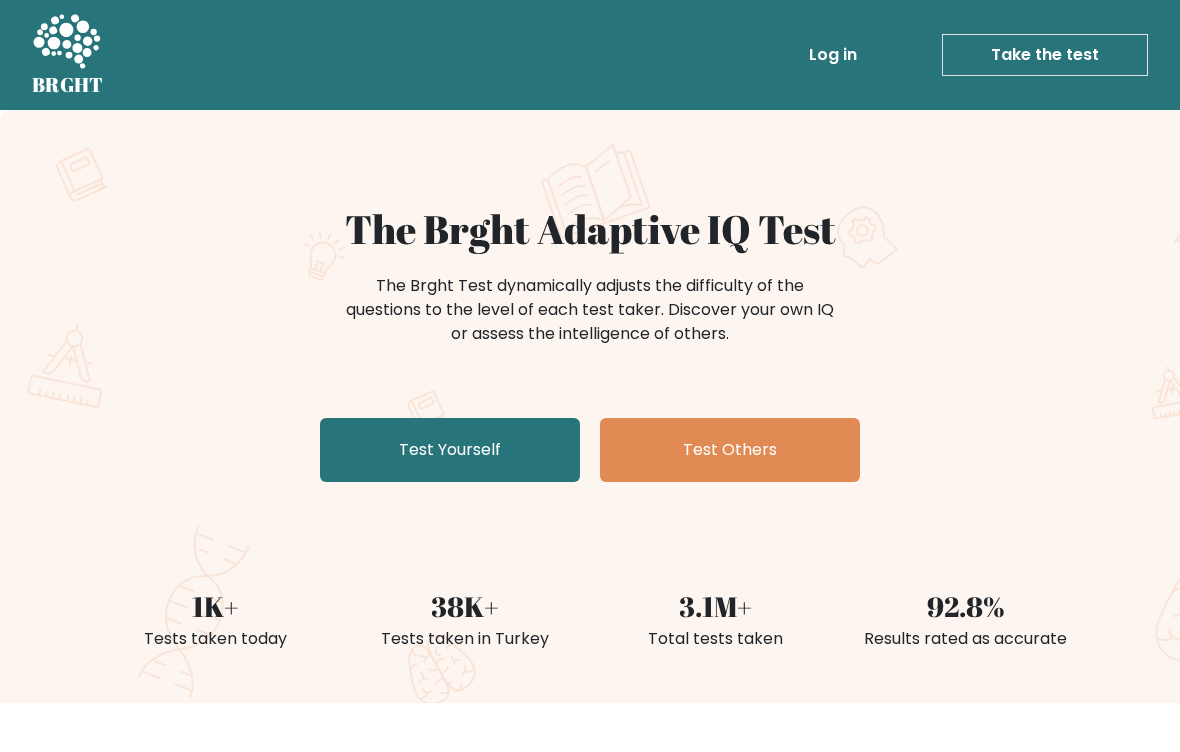 scroll, scrollTop: 0, scrollLeft: 0, axis: both 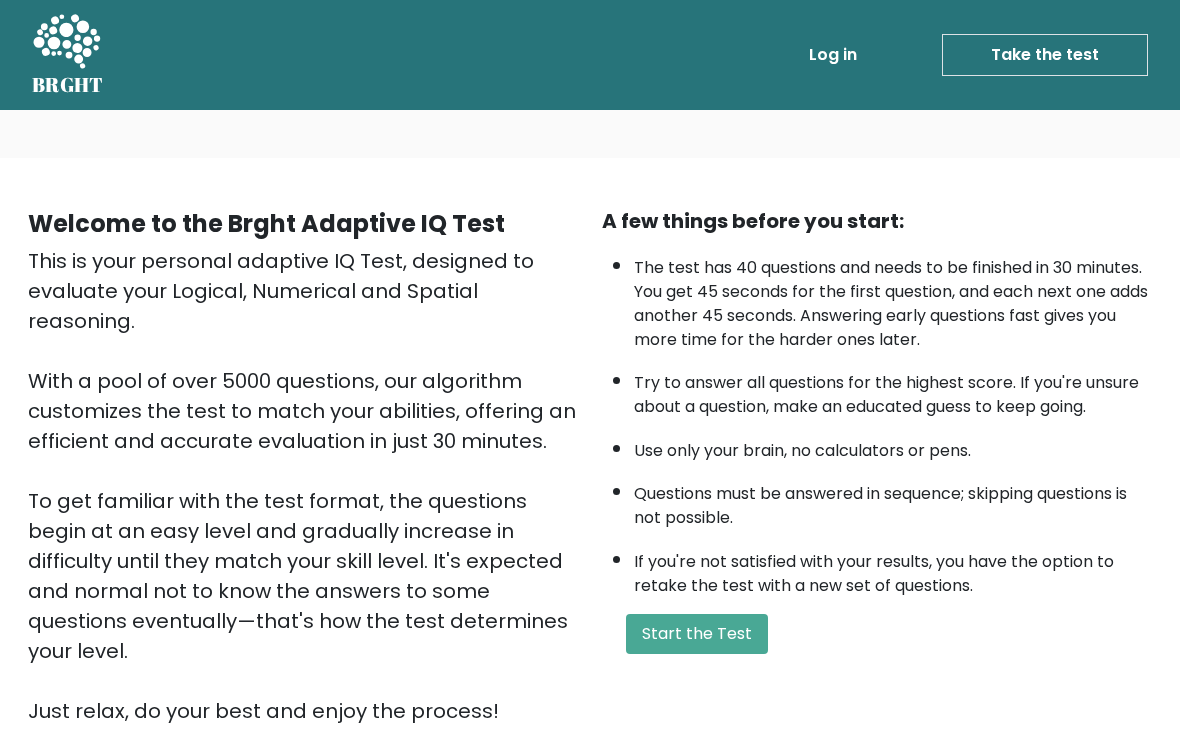 click on "Start the Test" at bounding box center [697, 634] 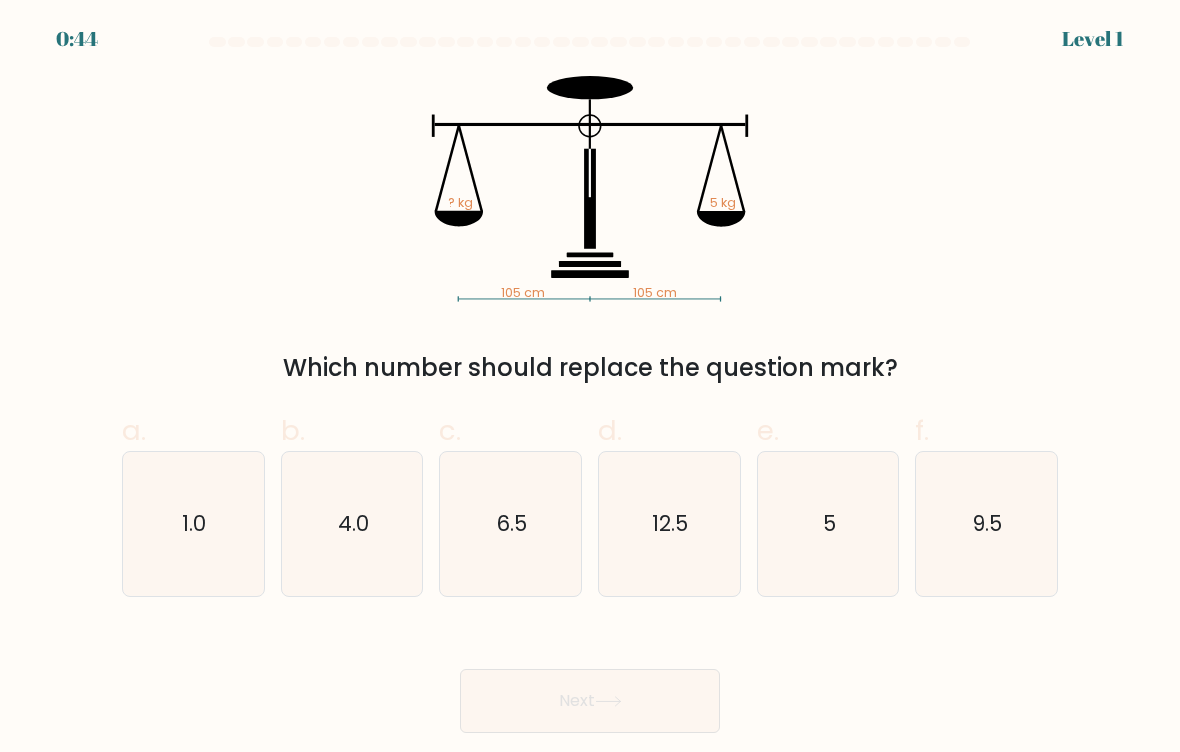 scroll, scrollTop: 0, scrollLeft: 0, axis: both 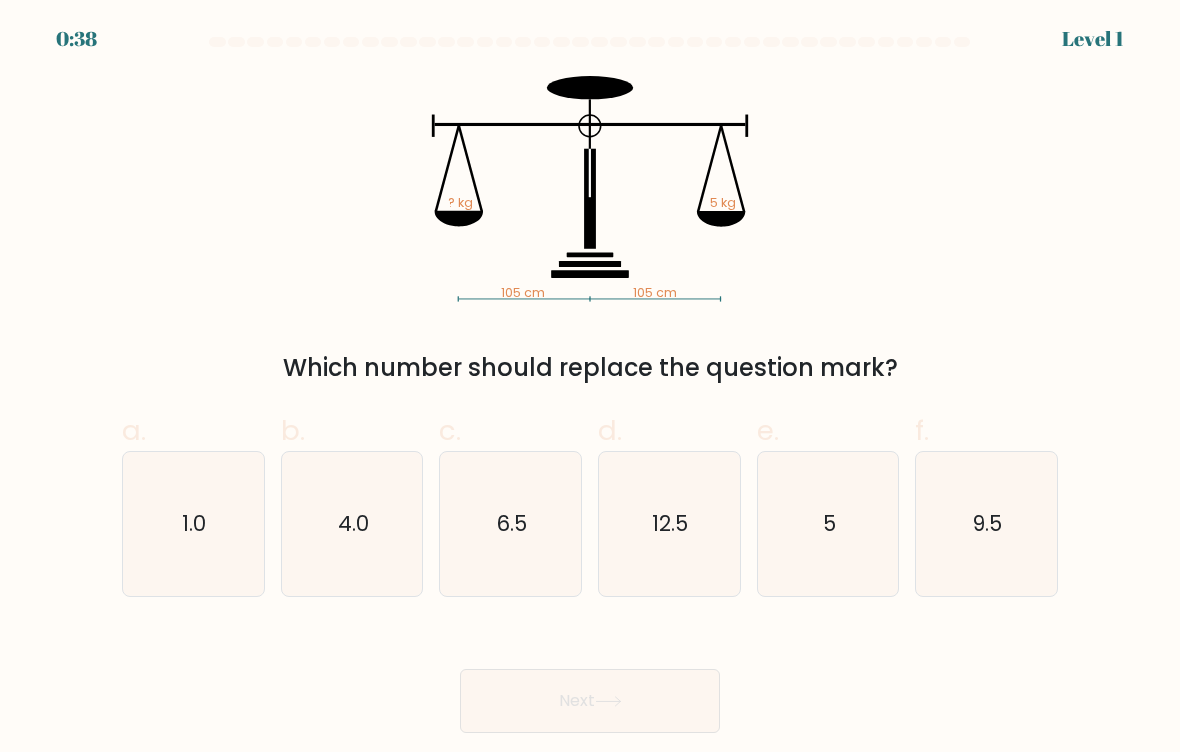 click on "5" at bounding box center [829, 523] 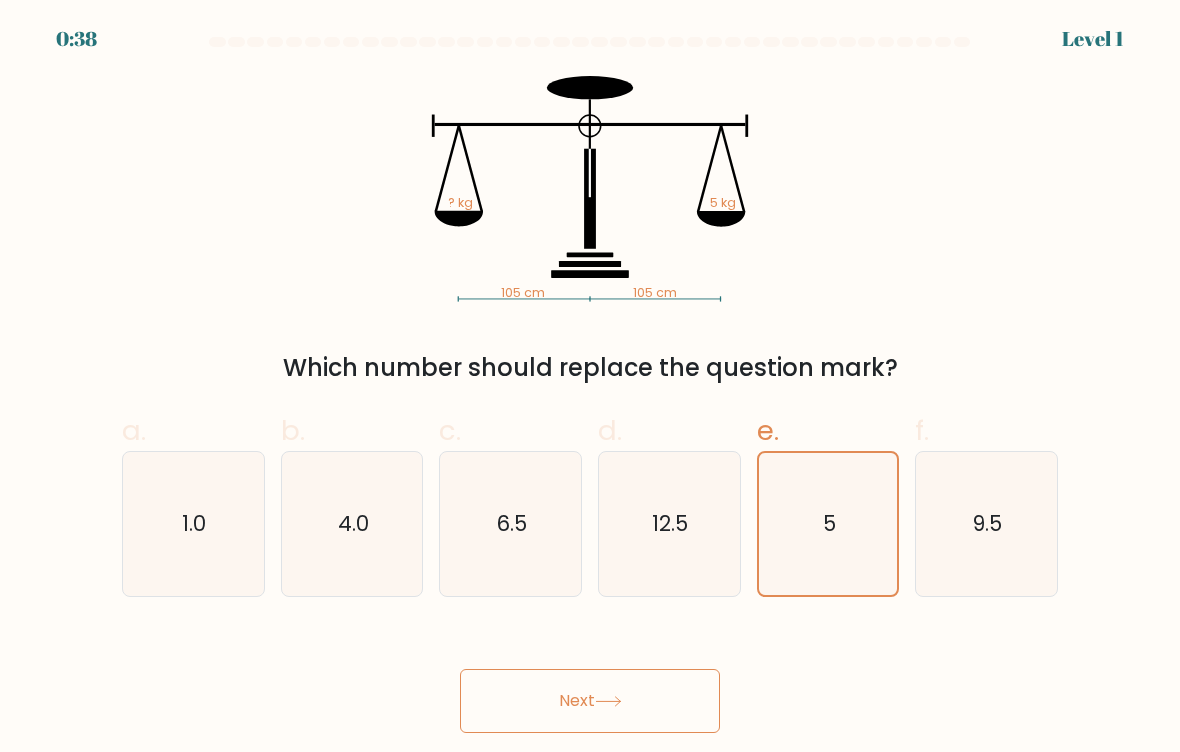 click on "Next" at bounding box center (590, 701) 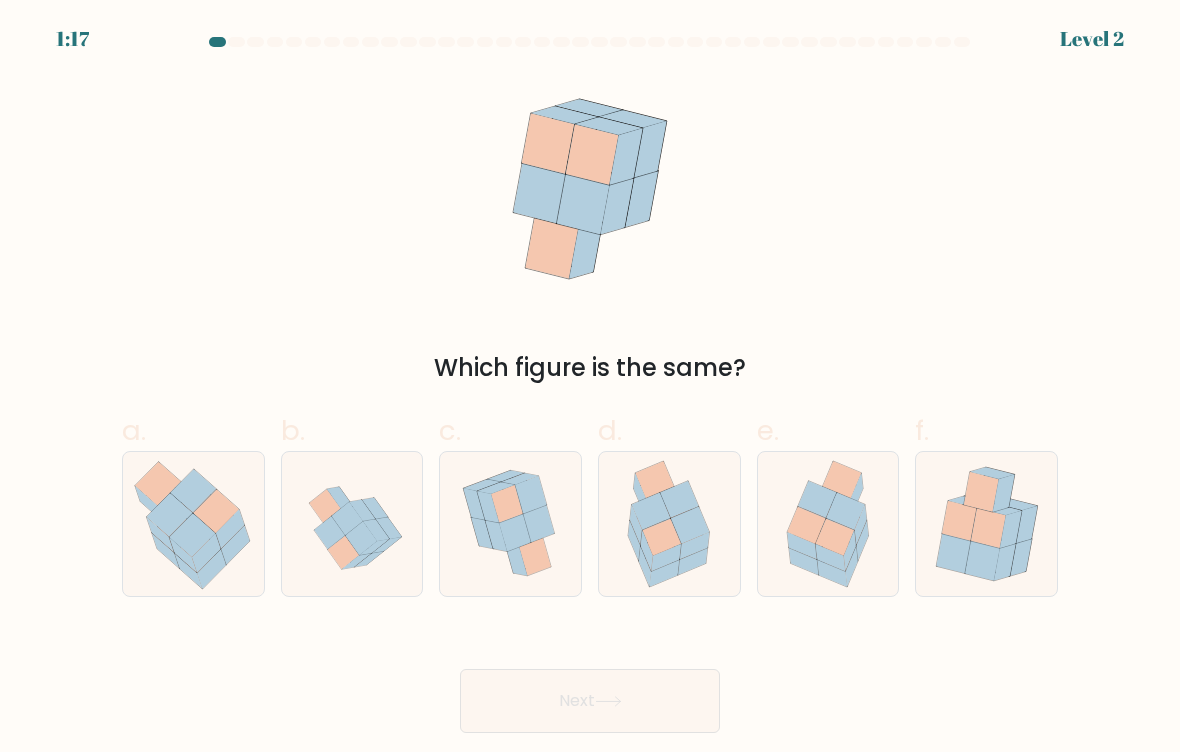 click at bounding box center (835, 537) 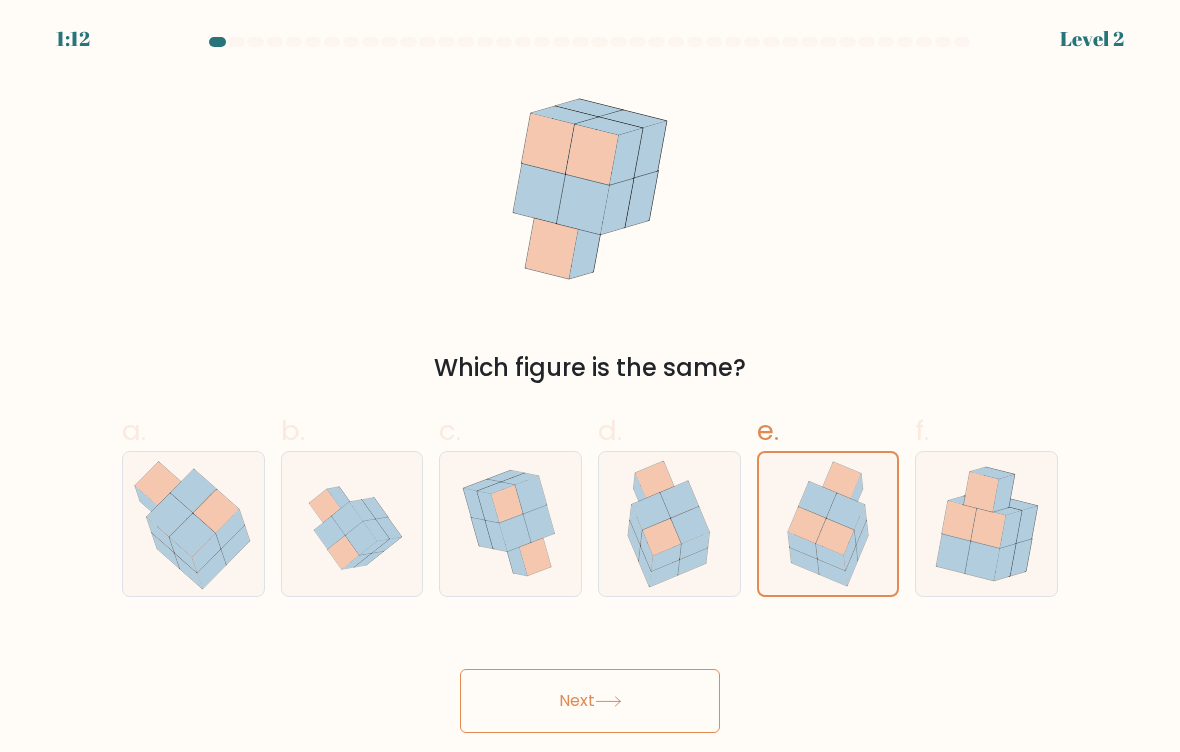 click on "Next" at bounding box center [590, 701] 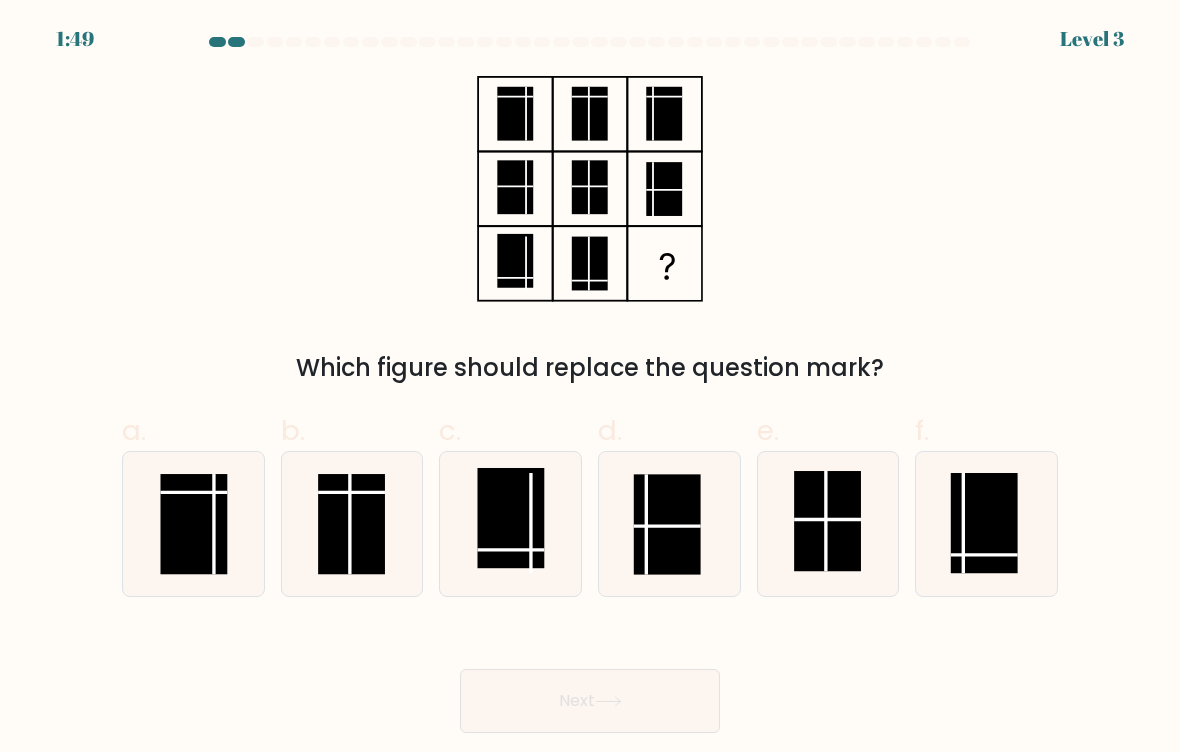 click at bounding box center [984, 523] 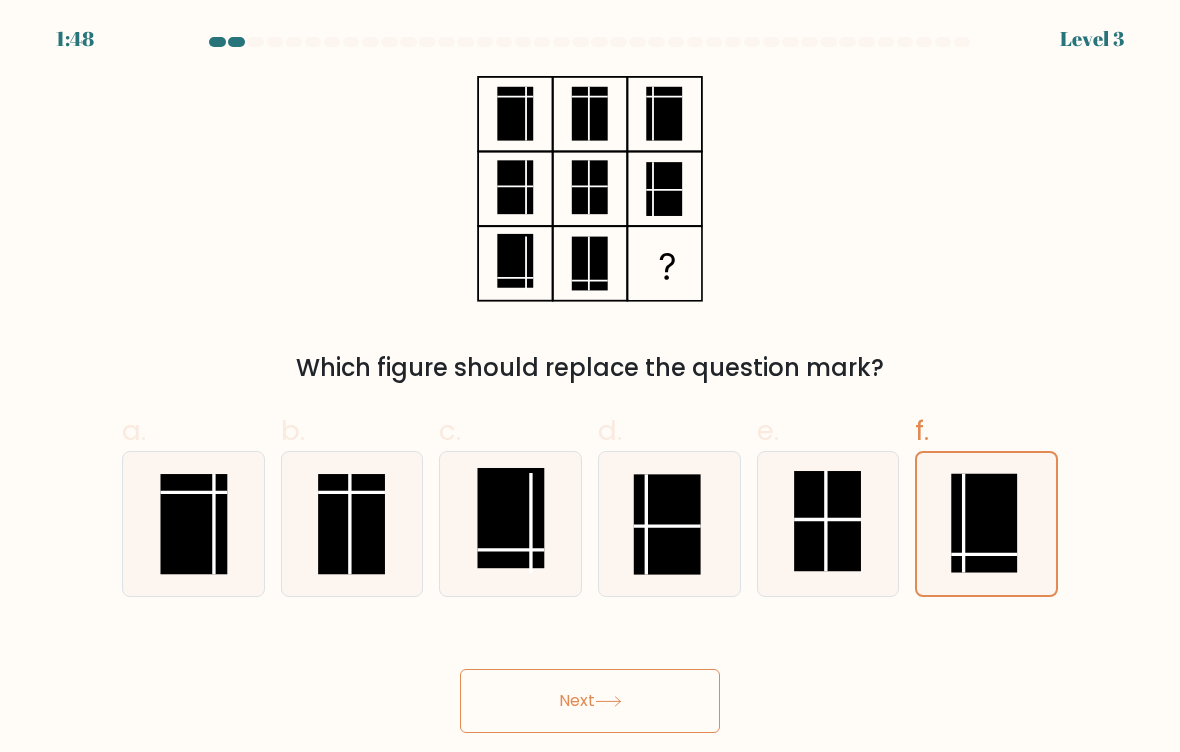 click on "Next" at bounding box center (590, 701) 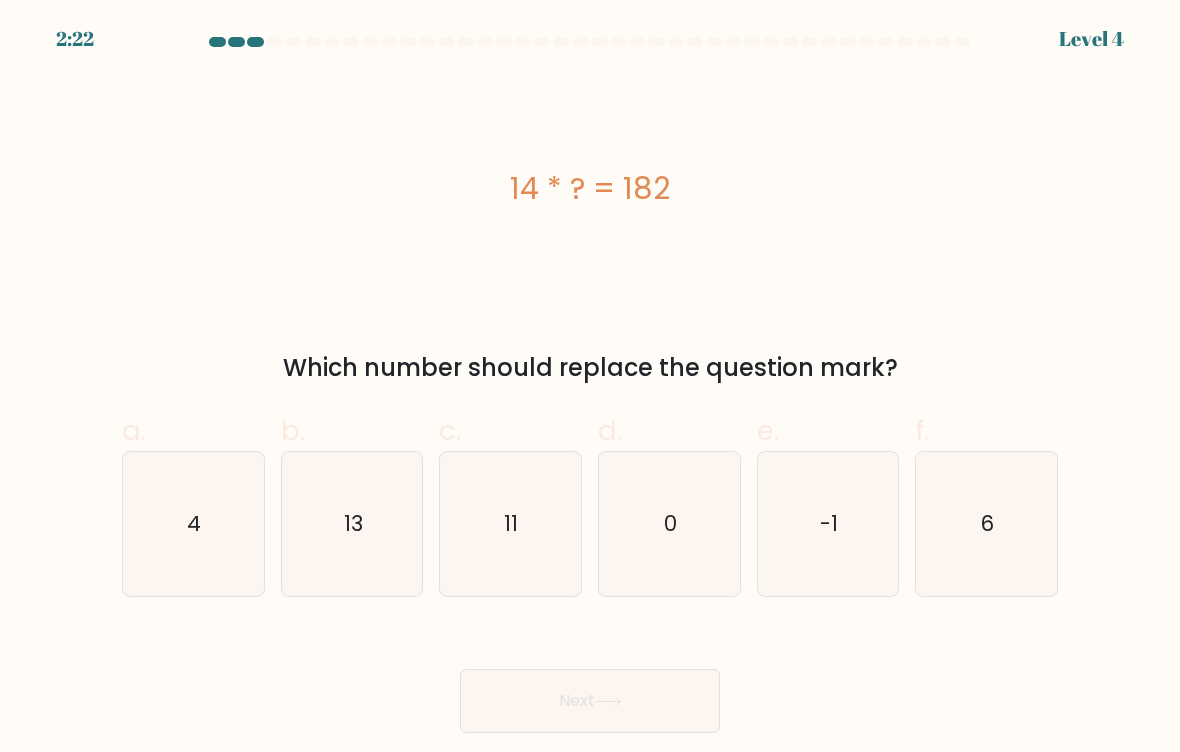 click on "11" at bounding box center (510, 524) 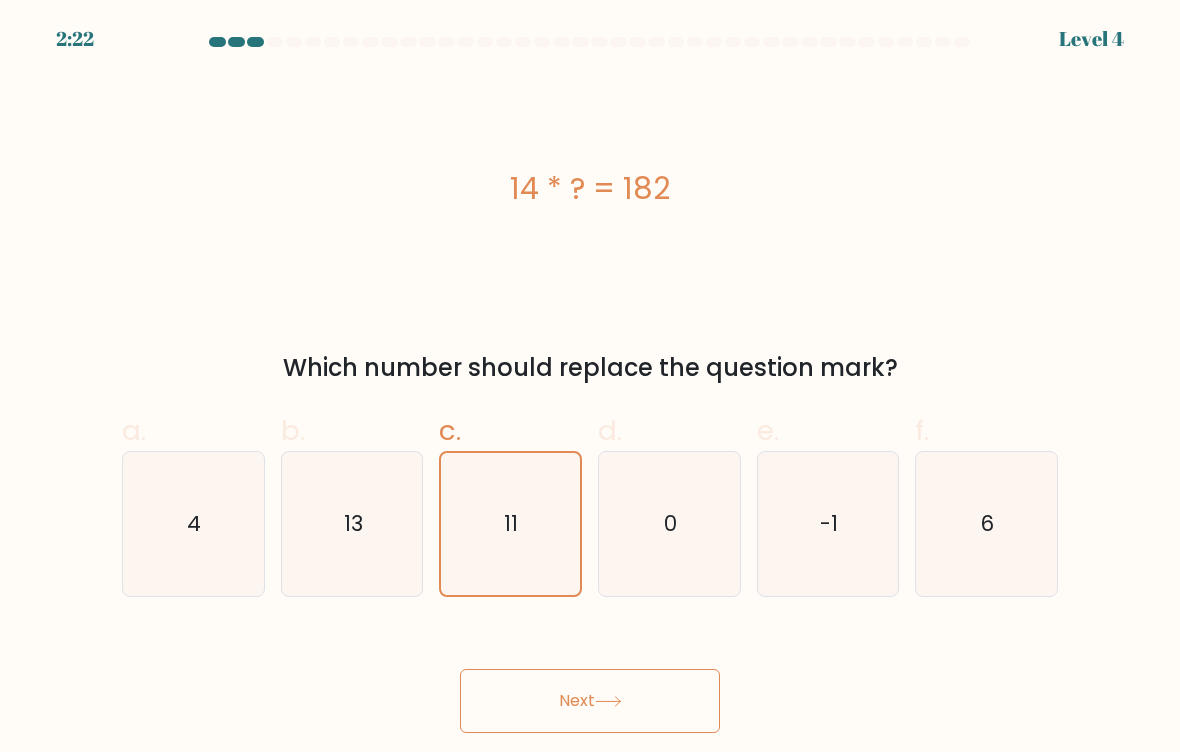 click on "Next" at bounding box center (590, 701) 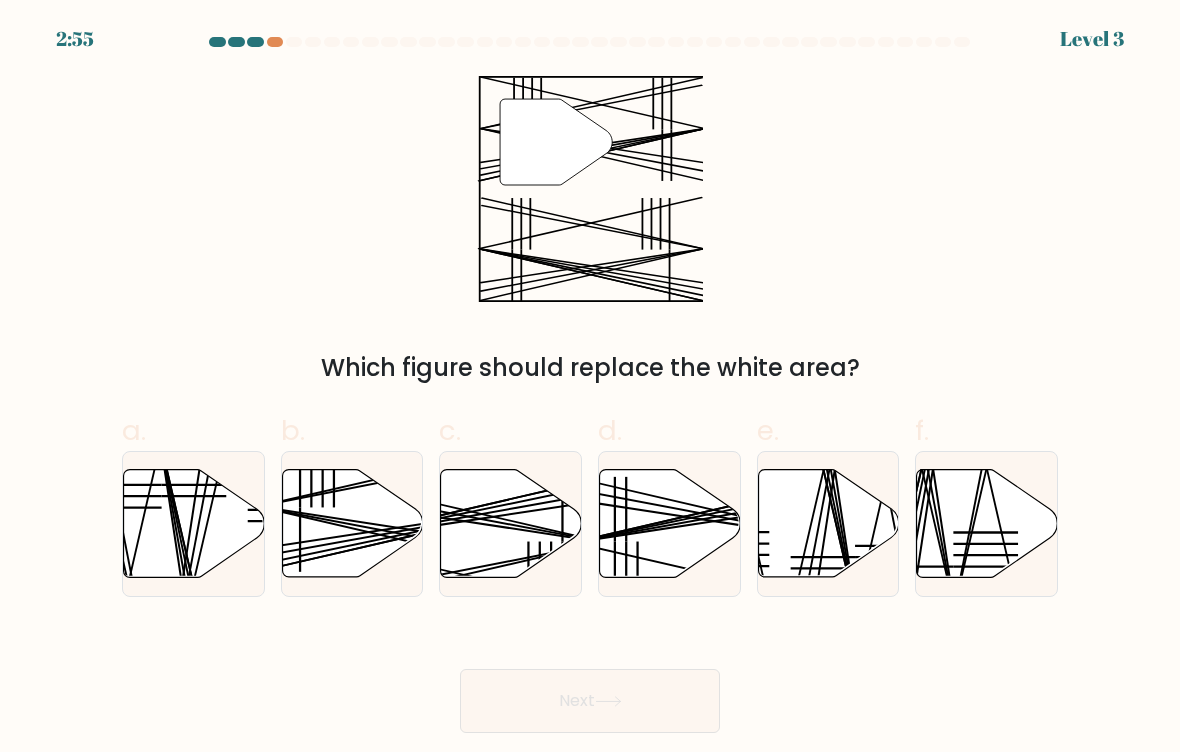 click at bounding box center (352, 524) 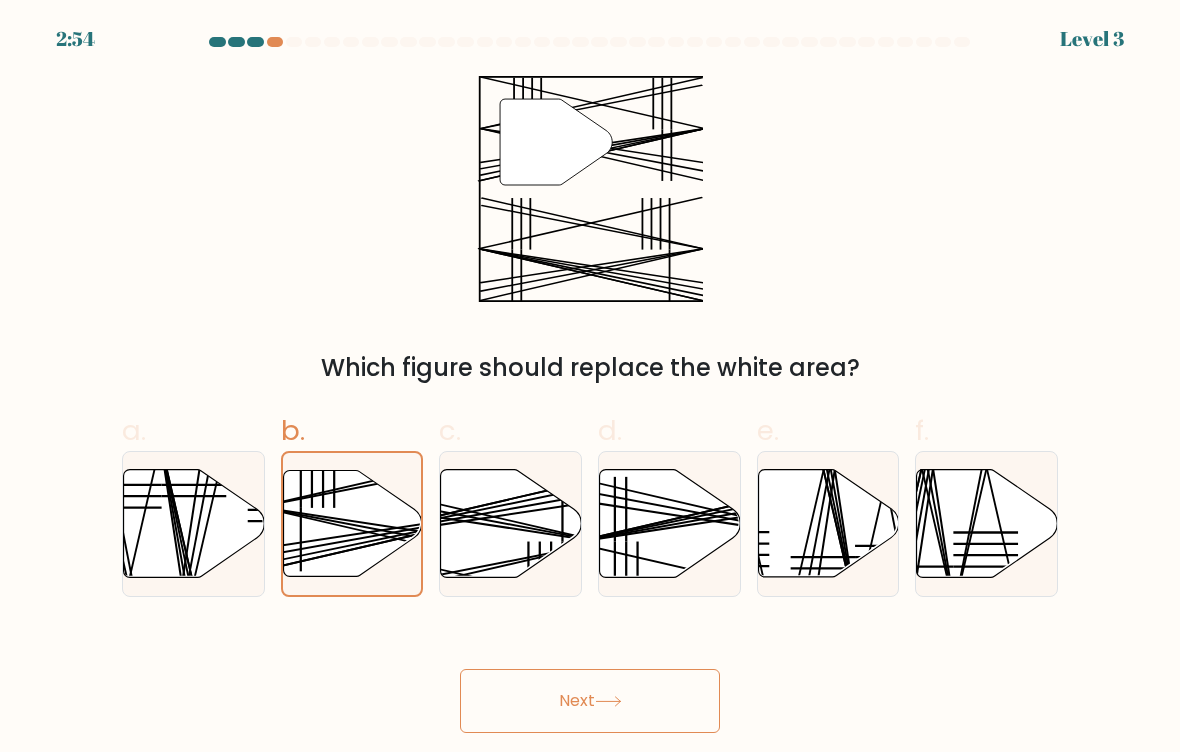 click on "Next" at bounding box center (590, 701) 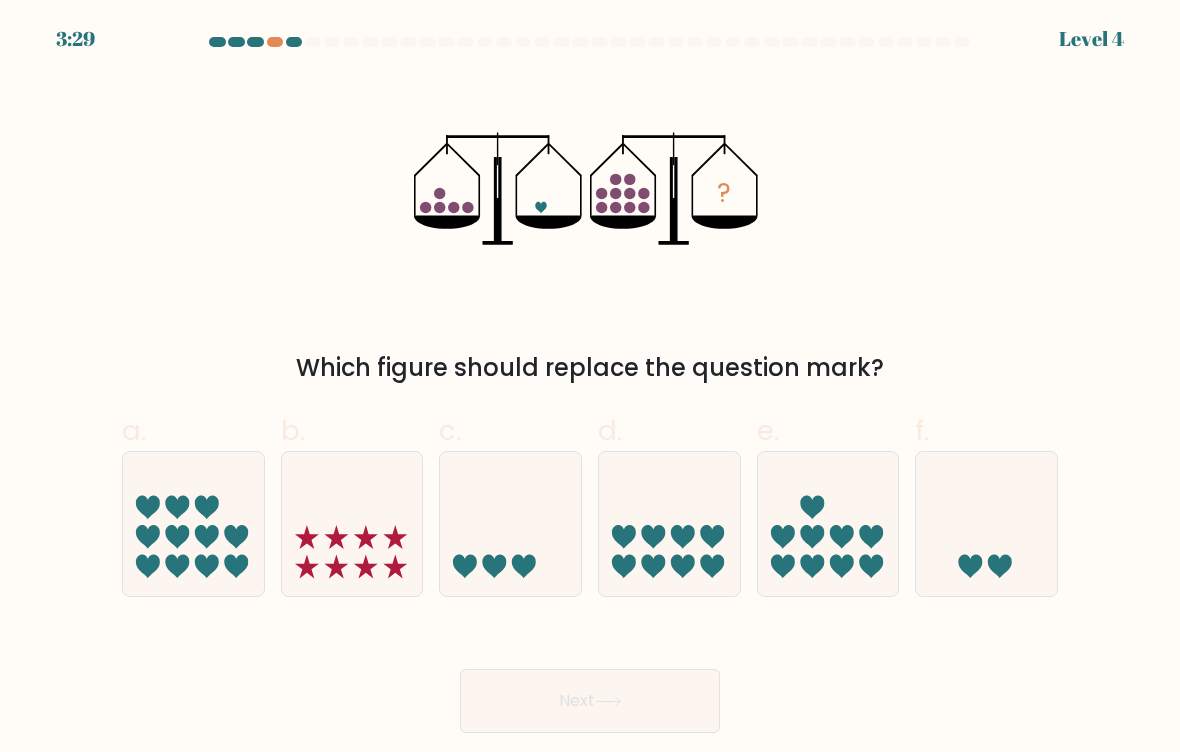 click at bounding box center (986, 524) 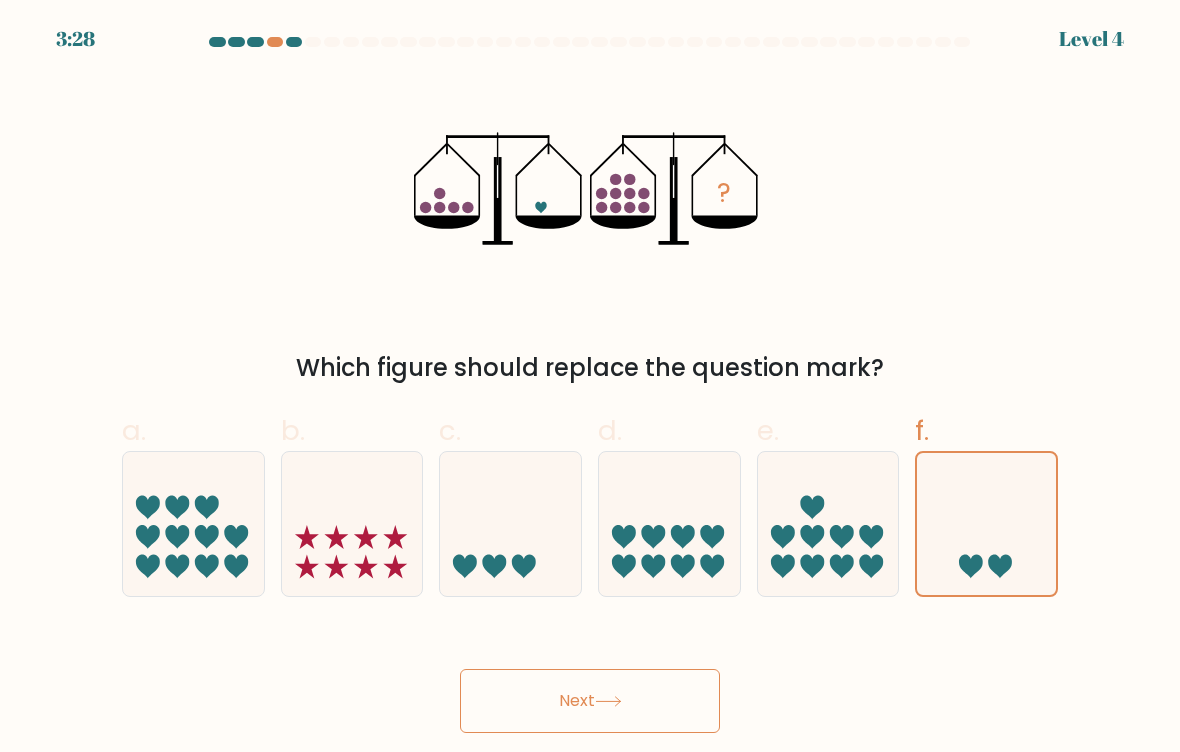 click on "Next" at bounding box center [590, 701] 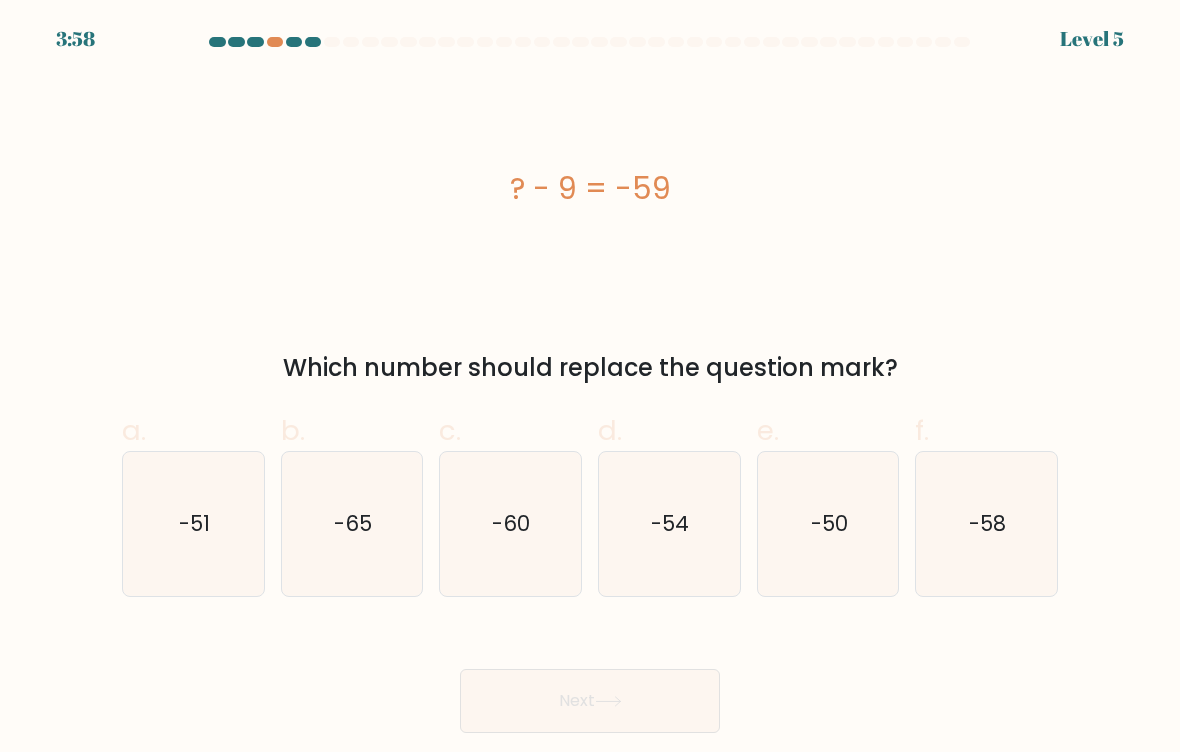 click on "-65" at bounding box center [352, 524] 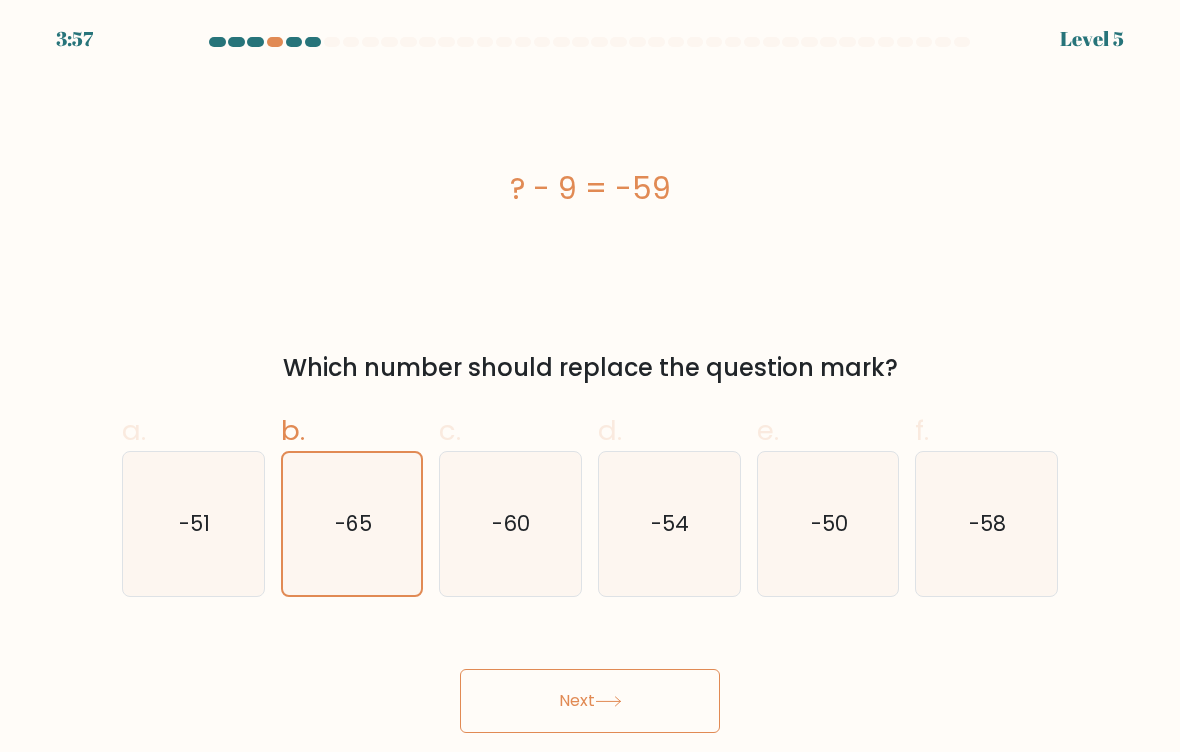 click on "Next" at bounding box center (590, 701) 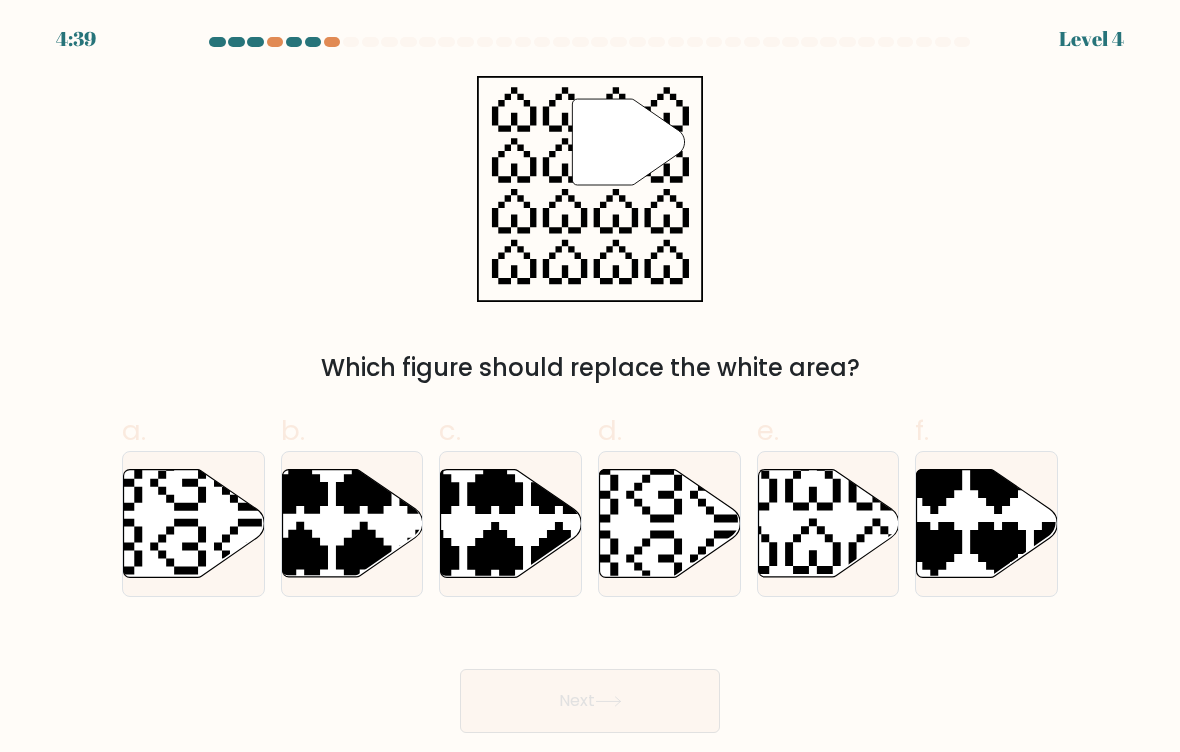 click at bounding box center (828, 524) 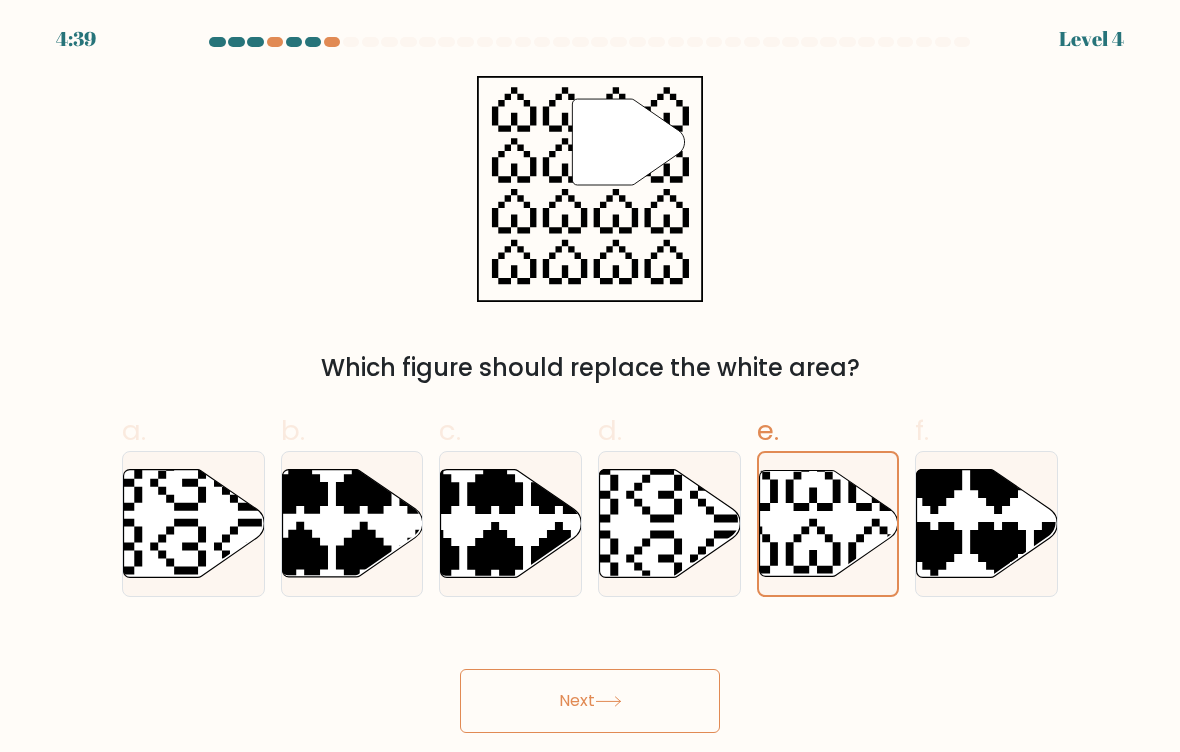 click on "Next" at bounding box center (590, 701) 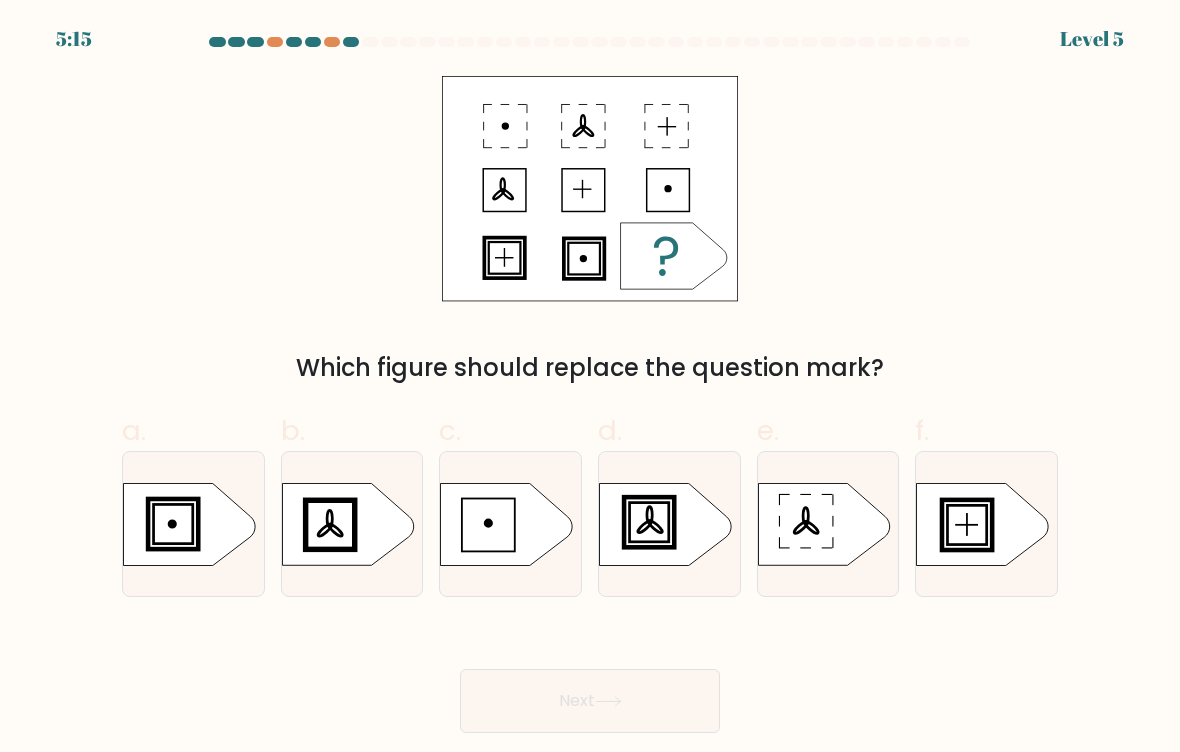 click at bounding box center (649, 522) 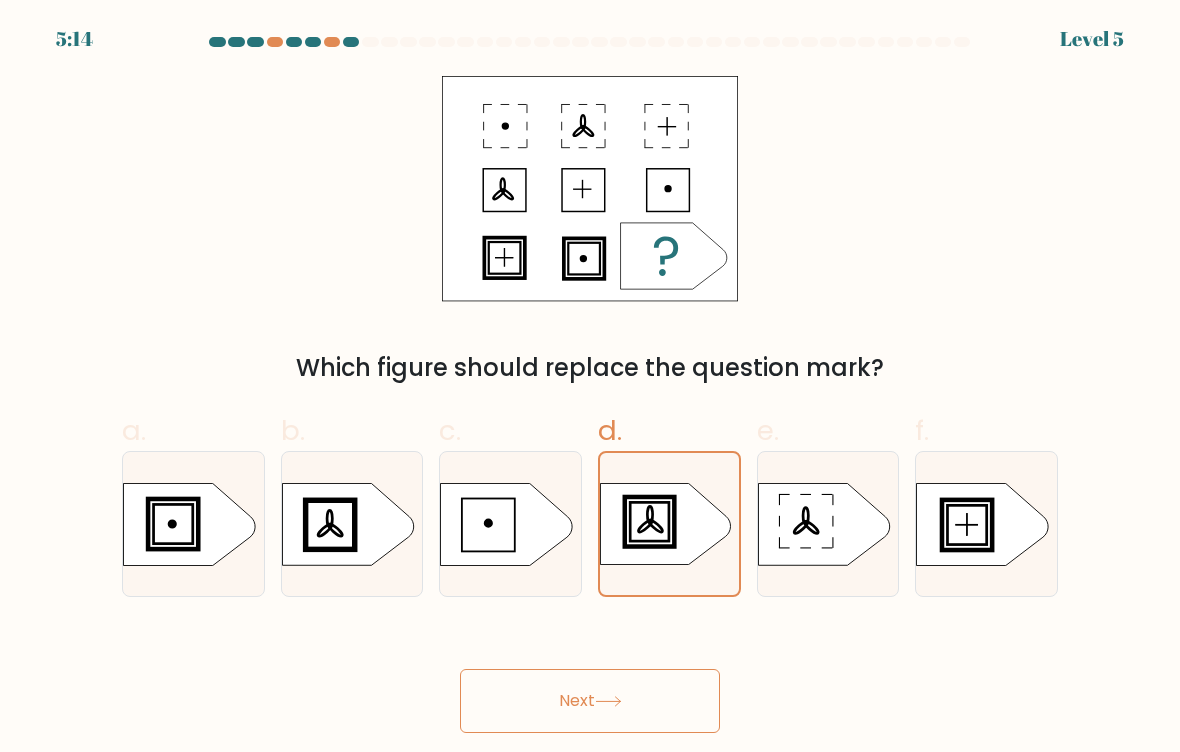 click on "Next" at bounding box center [590, 701] 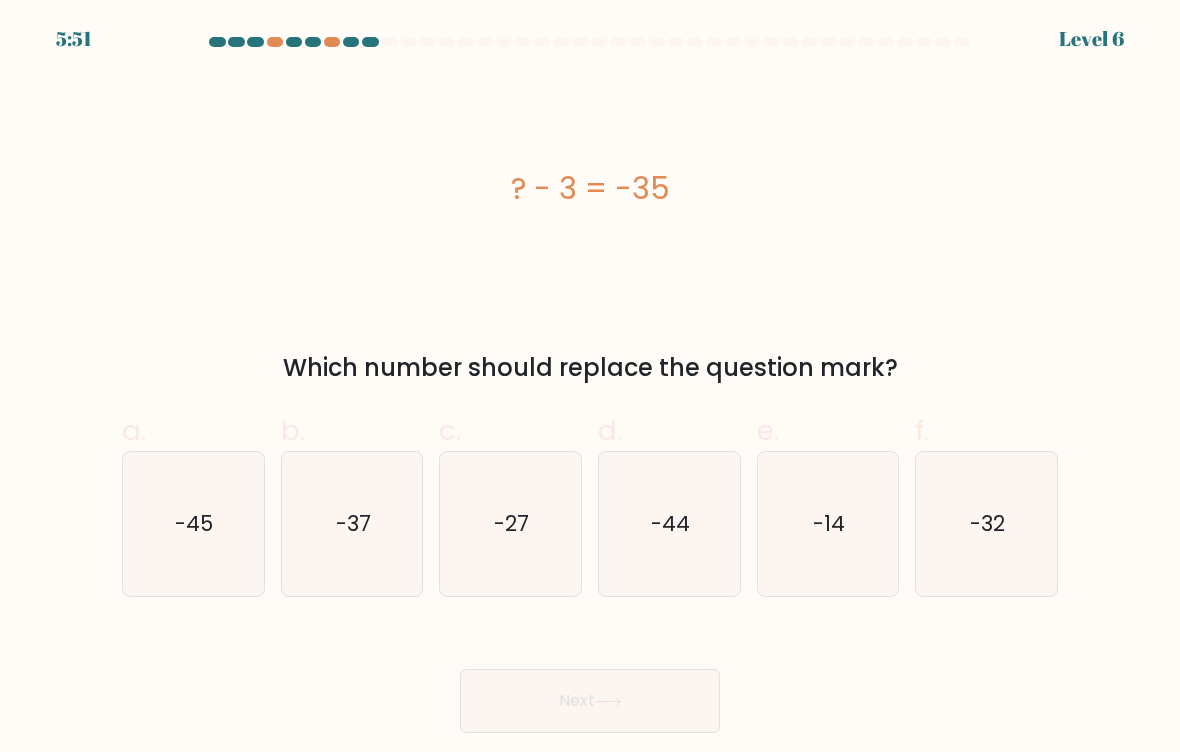 click on "-37" at bounding box center (353, 523) 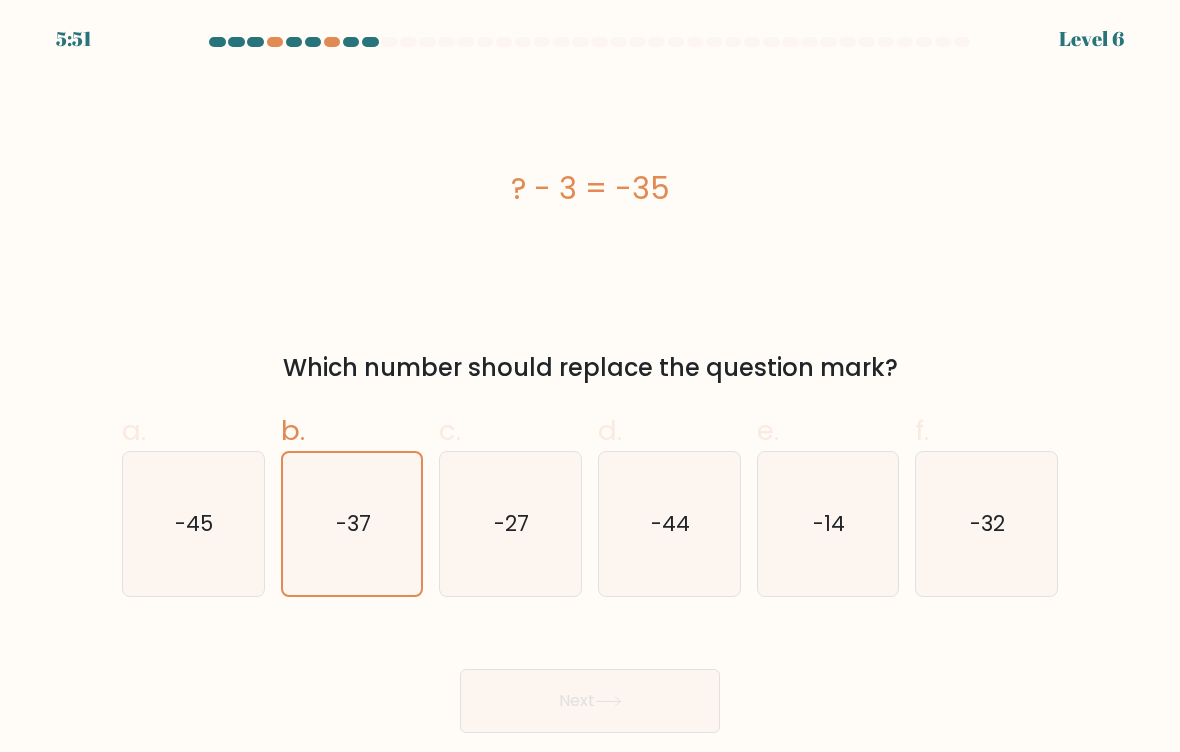 click on "Next" at bounding box center [590, 701] 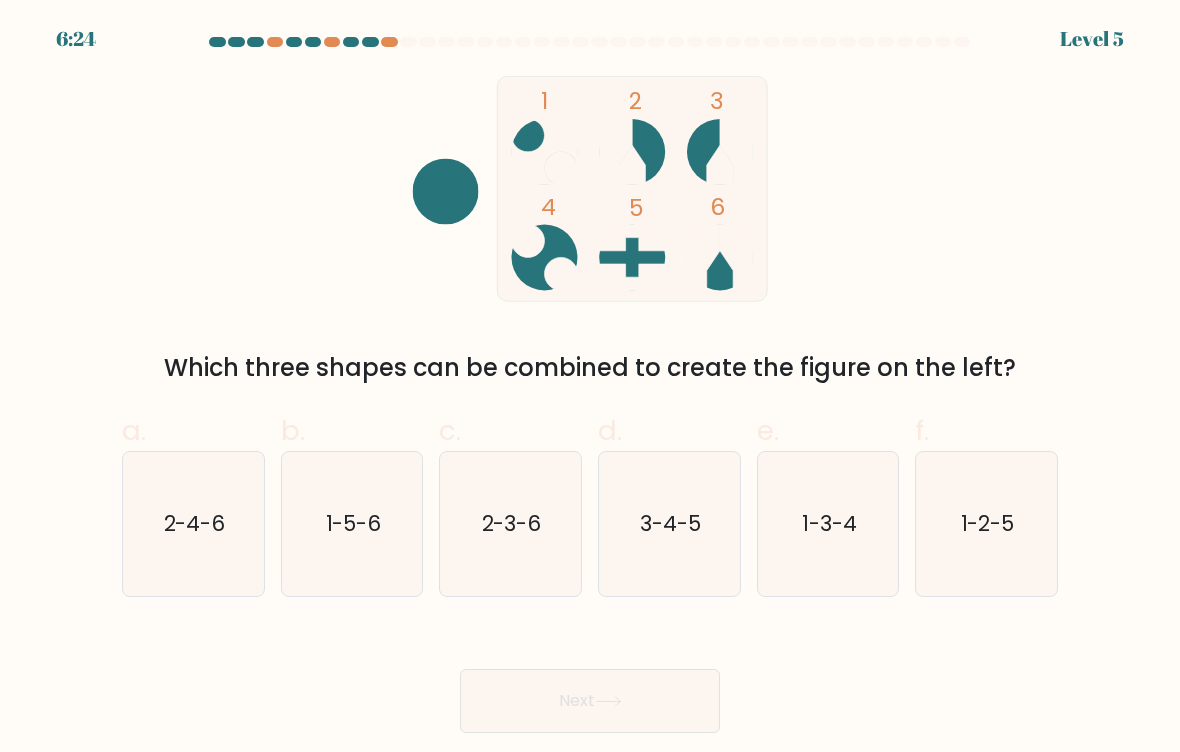 click on "2-3-6" at bounding box center [510, 524] 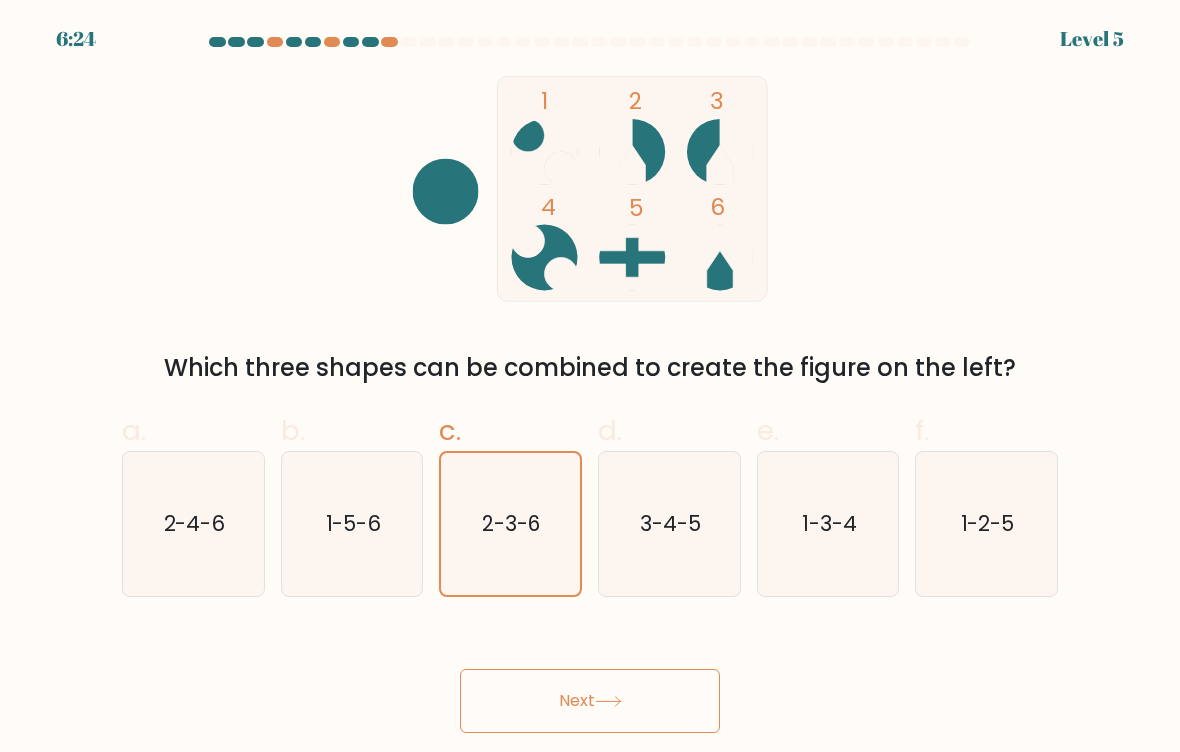 click on "Next" at bounding box center (590, 701) 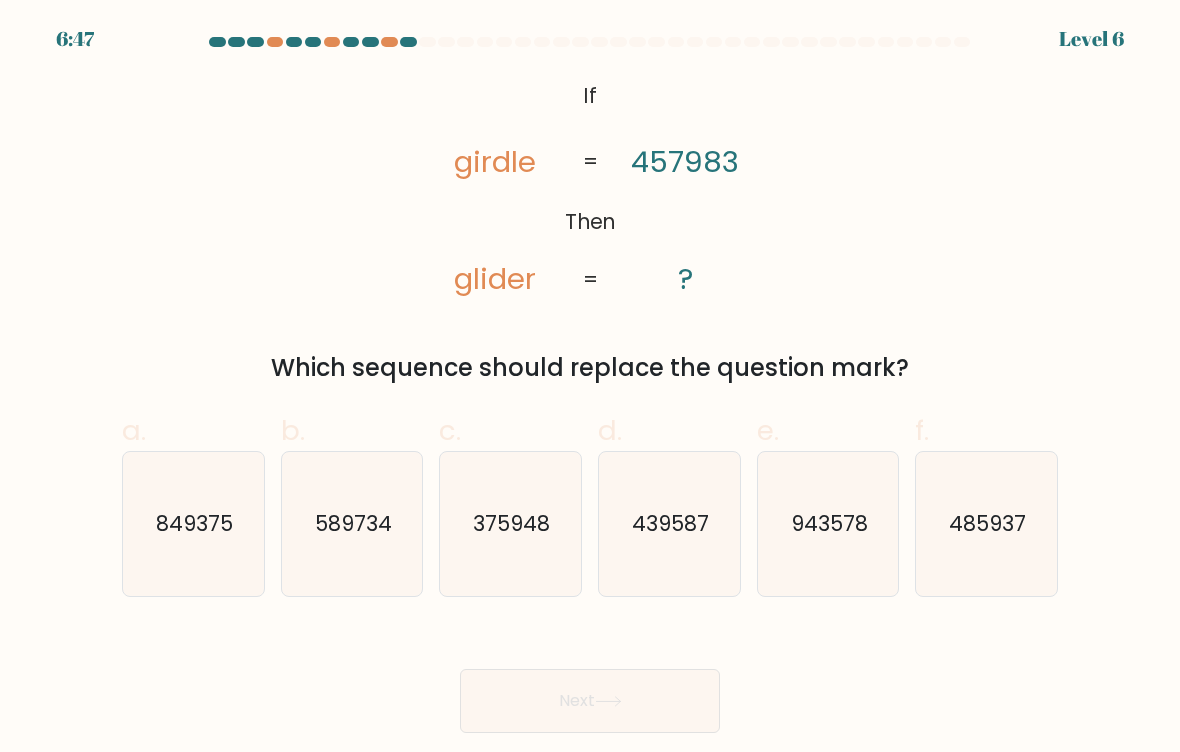 click on "485937" at bounding box center [986, 524] 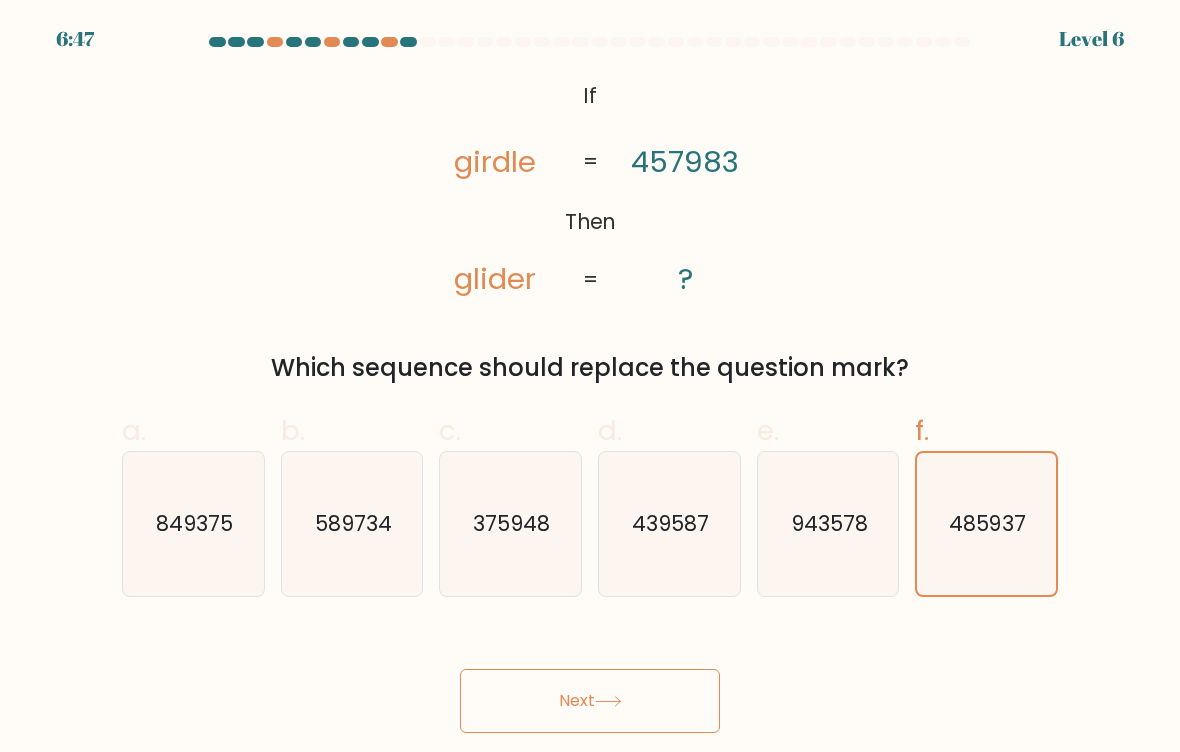 click on "Next" at bounding box center (590, 701) 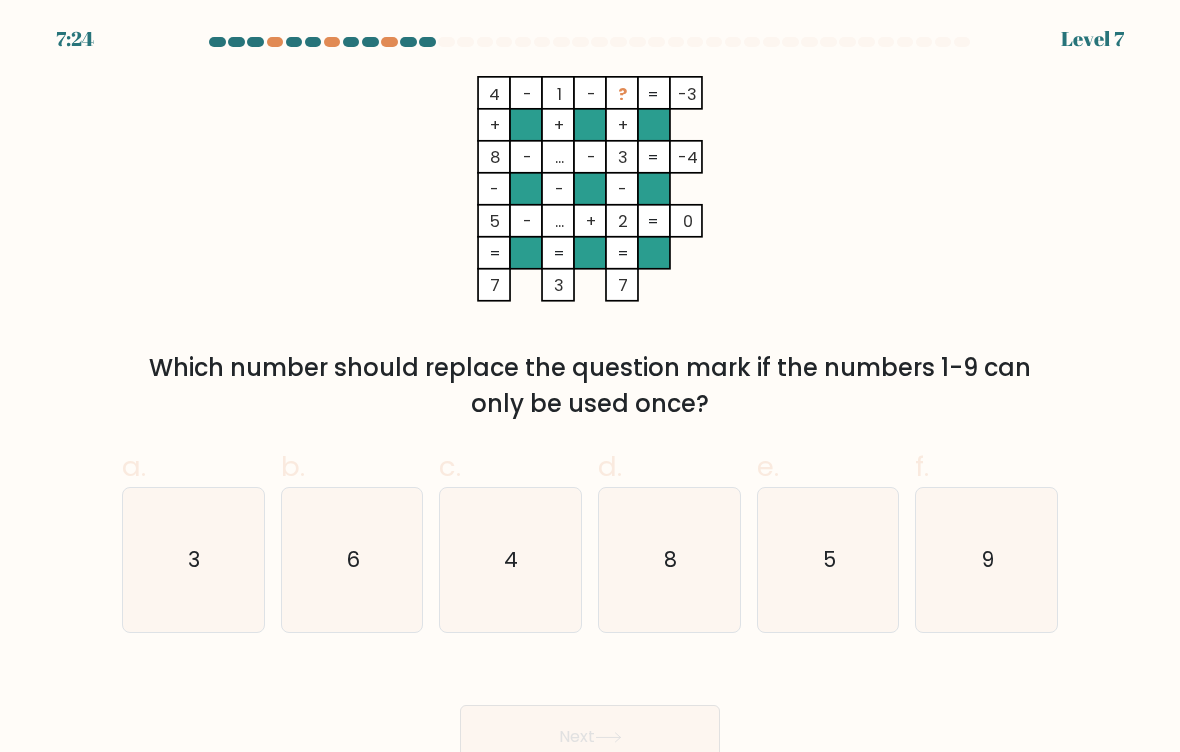 click on "5" at bounding box center (828, 560) 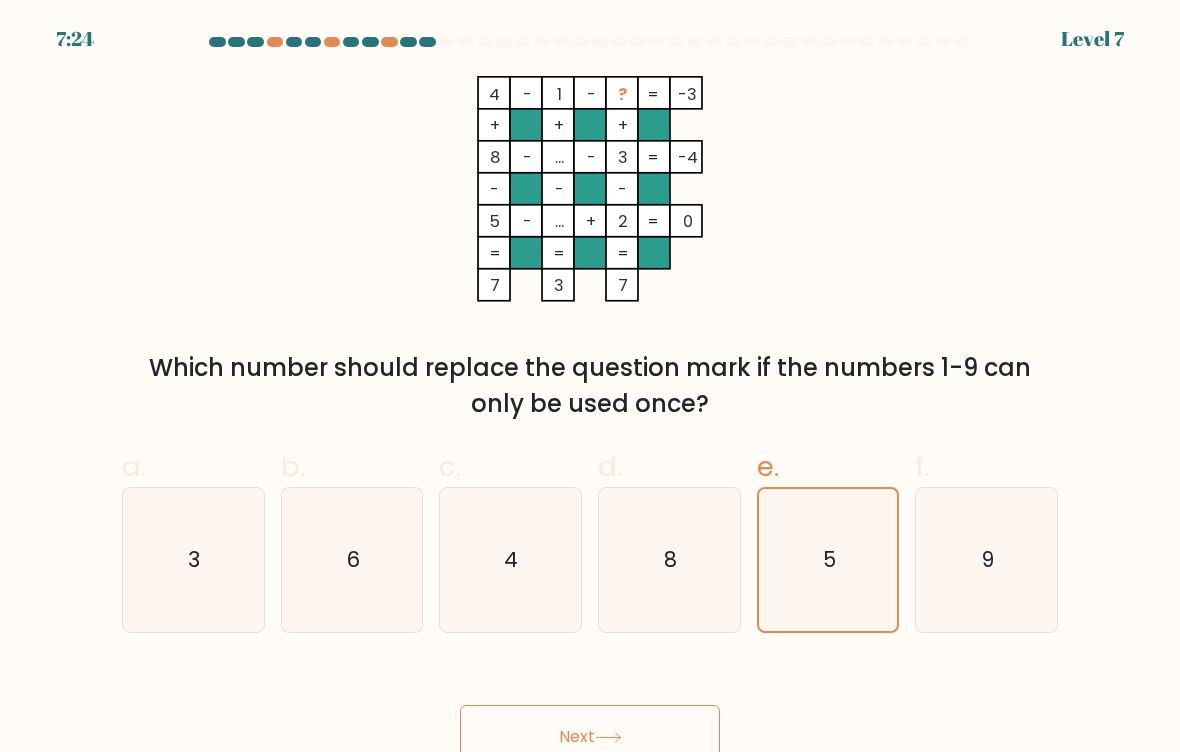 click on "Next" at bounding box center [590, 713] 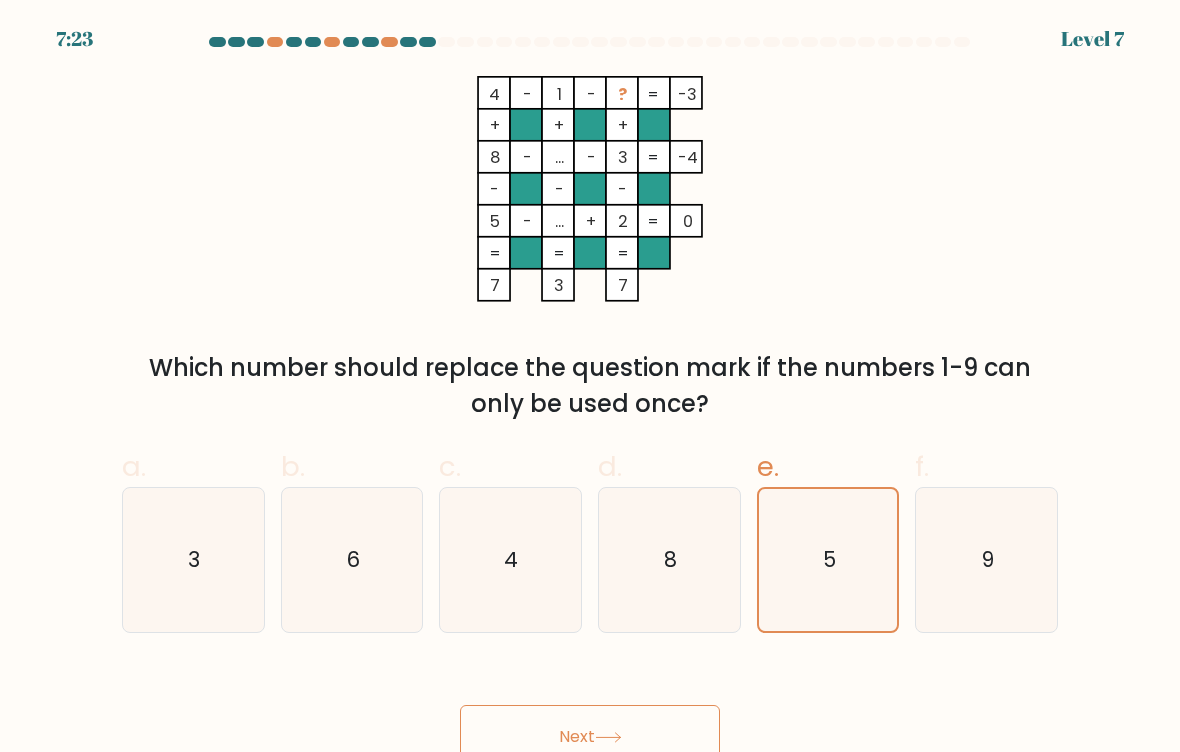 click on "Next" at bounding box center (590, 737) 